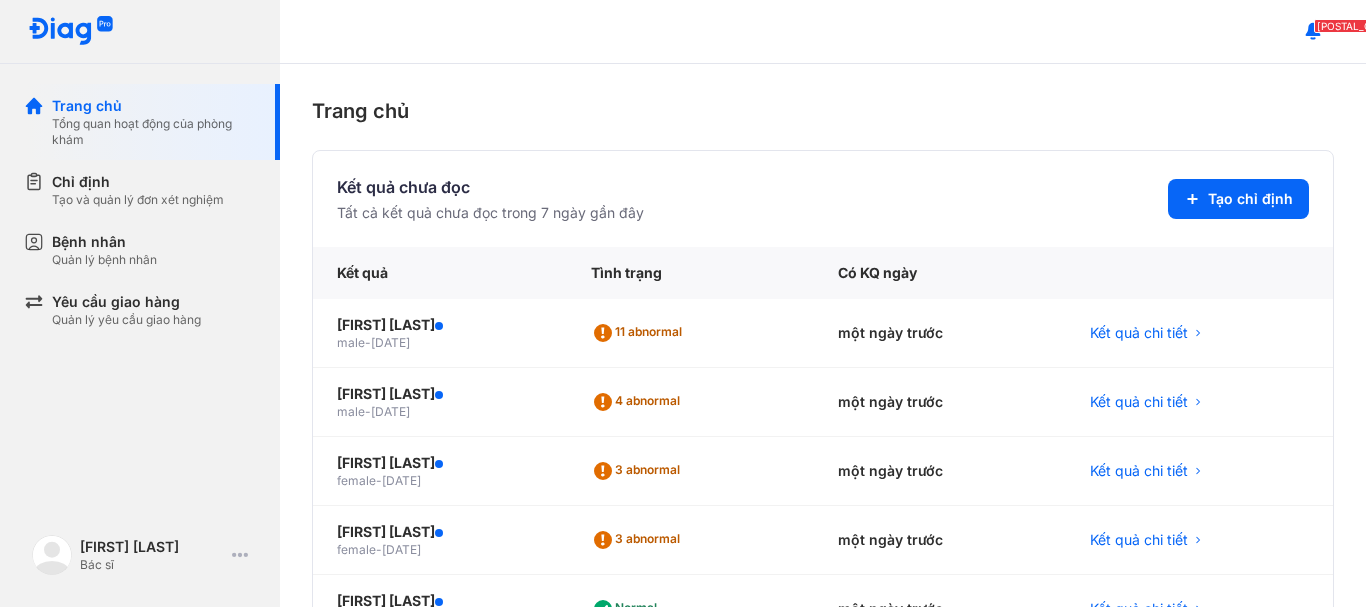 scroll, scrollTop: 0, scrollLeft: 0, axis: both 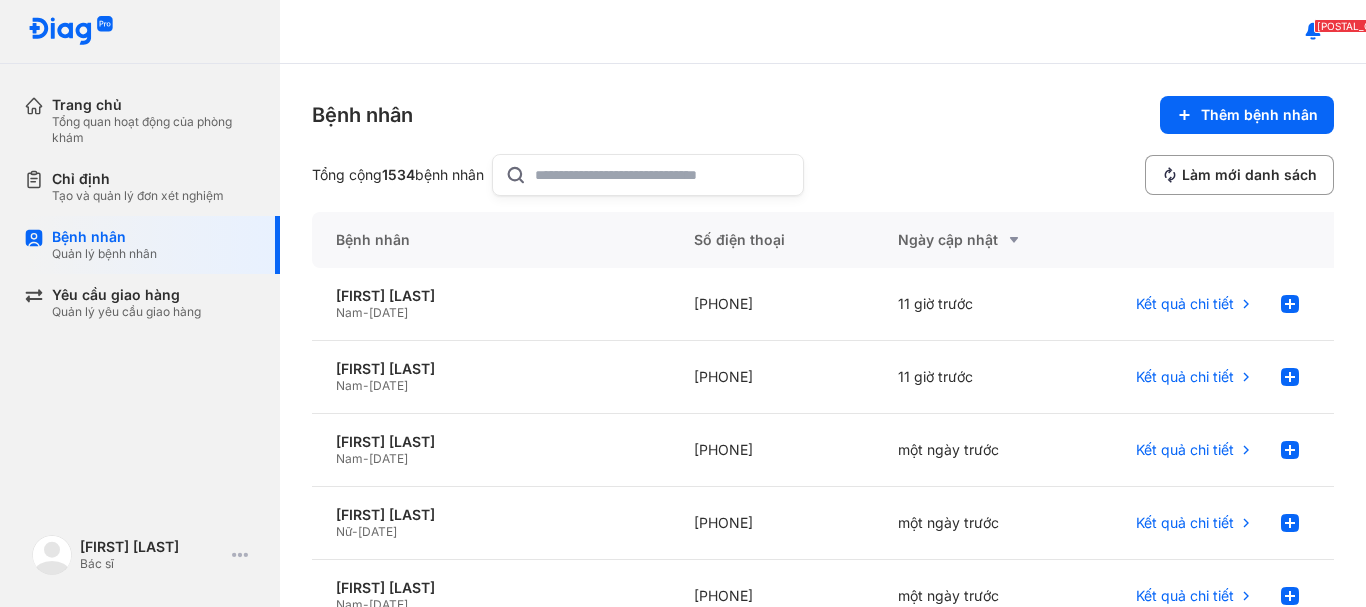 click 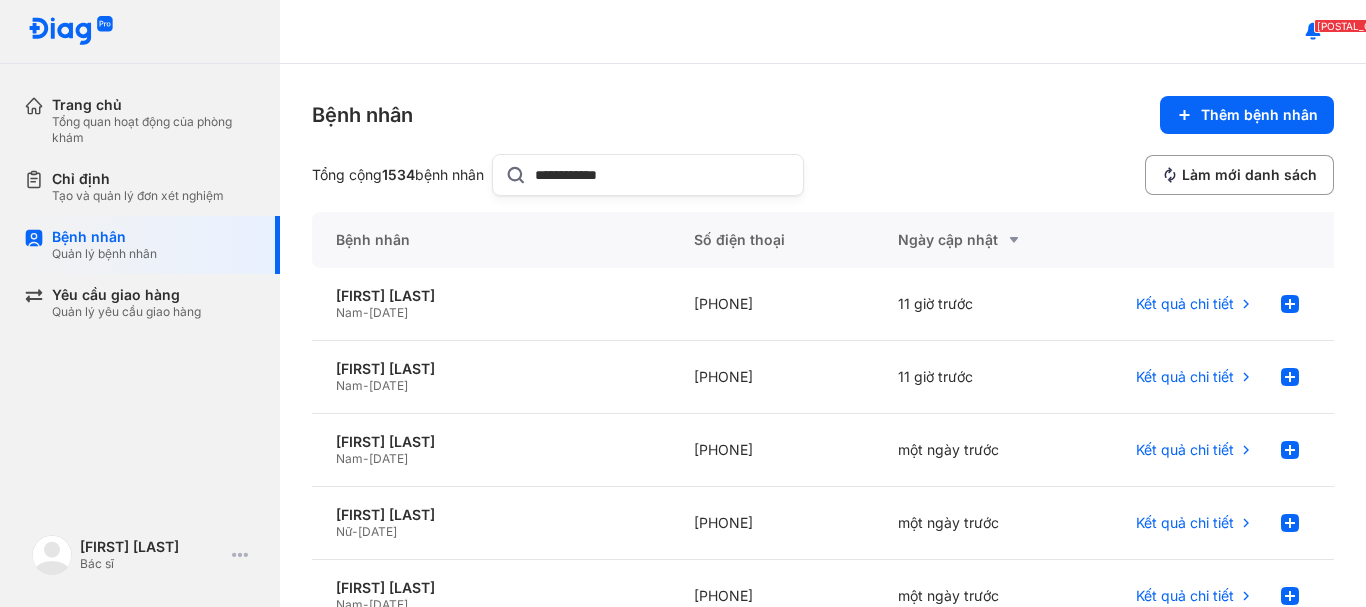 type on "**********" 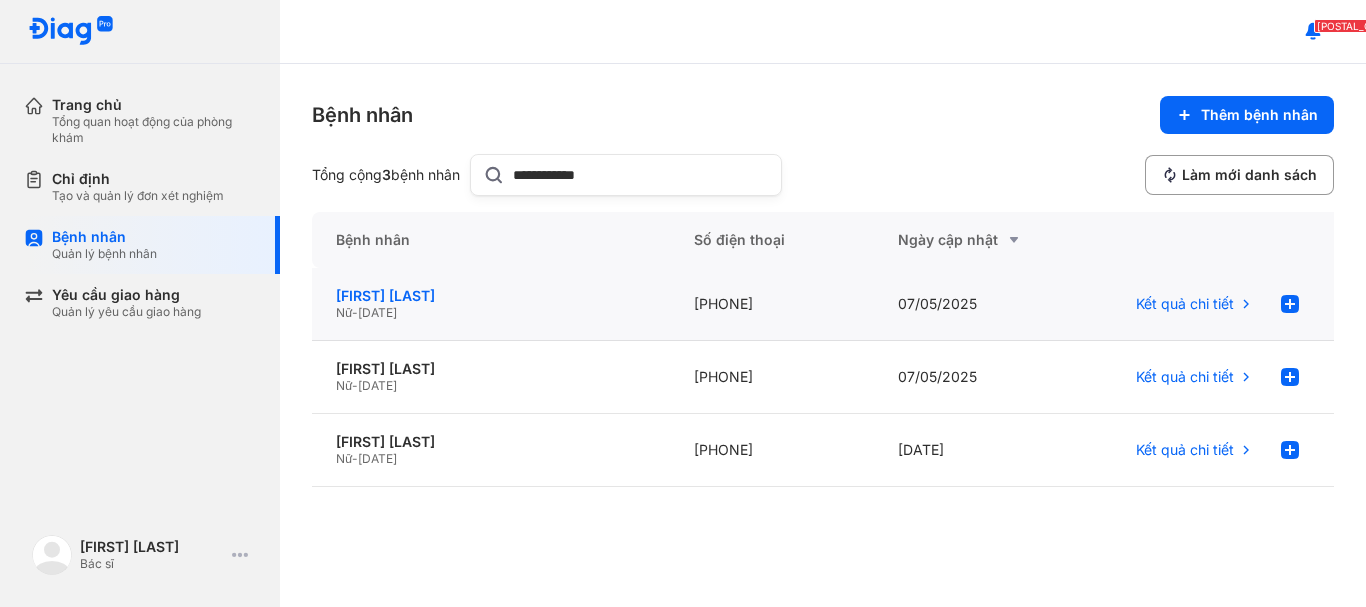 click on "[LAST] [FIRST]" 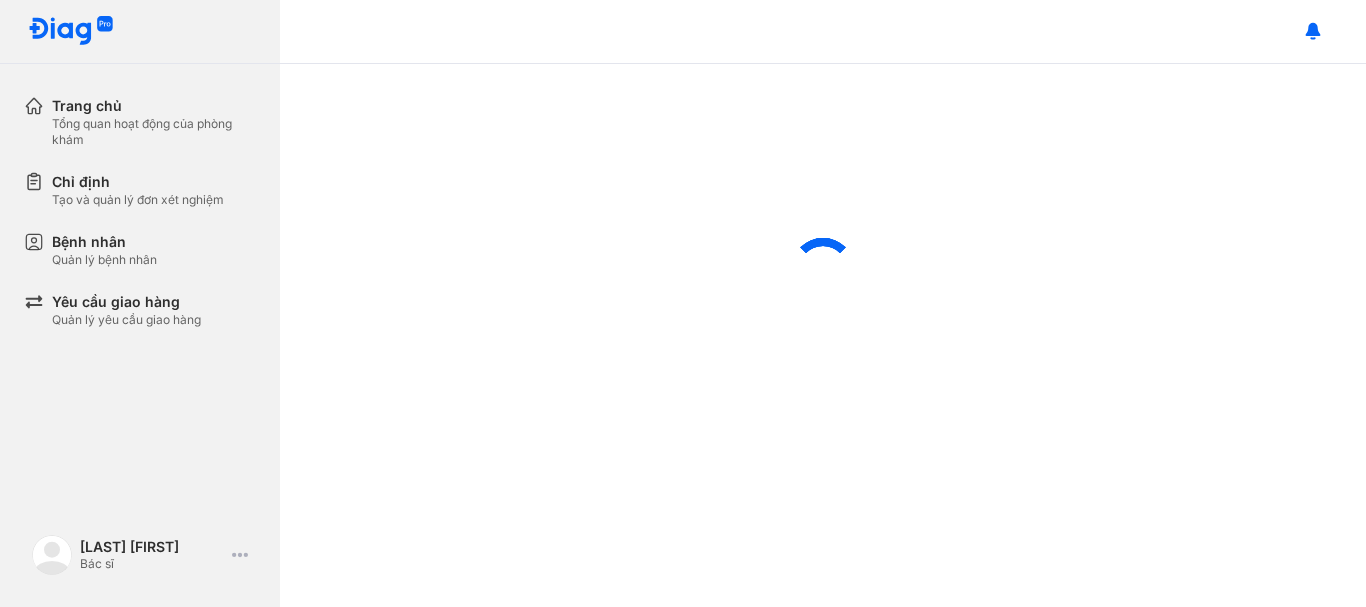 scroll, scrollTop: 0, scrollLeft: 0, axis: both 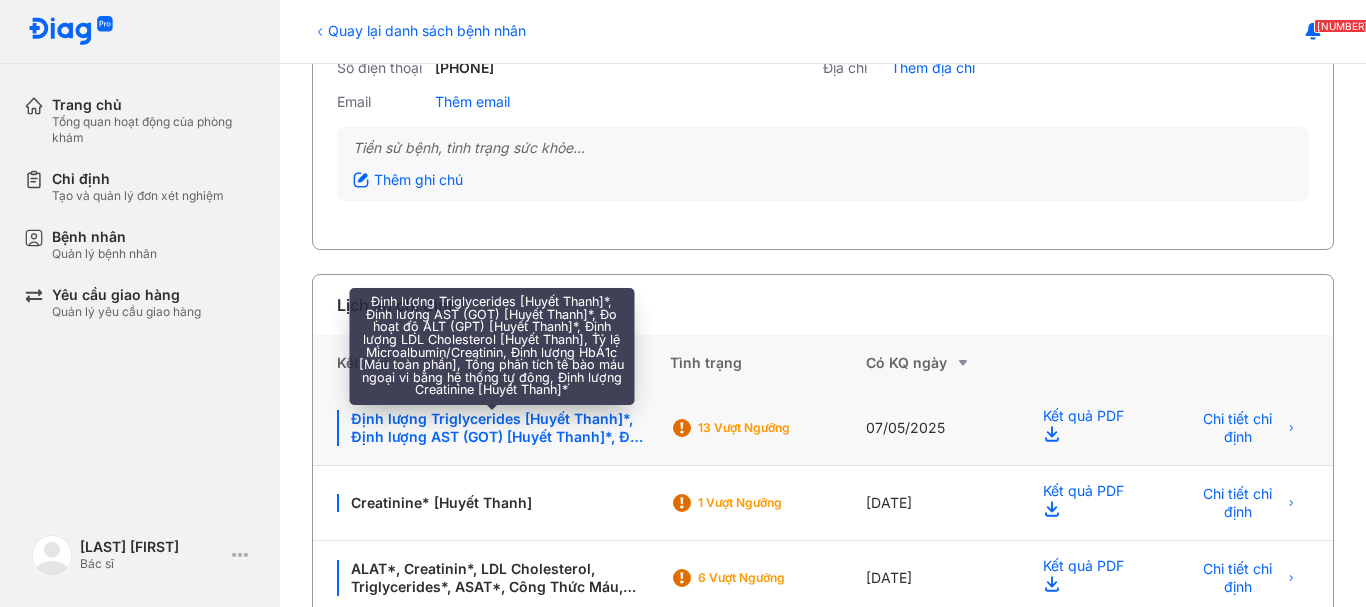 click on "Định lượng Triglycerides [Huyết Thanh]*, Định lượng AST (GOT) [Huyết Thanh]*, Đo hoạt độ ALT (GPT) [Huyết Thanh]*, Định lượng LDL Cholesterol [Huyết Thanh], Tỷ lệ Microalbumin/Creatinin, Định lượng HbA1c [Máu toàn phần], Tổng phân tích tế bào máu ngoại vi bằng hệ thống tự động, Định lượng Creatinine [Huyết Thanh]*" 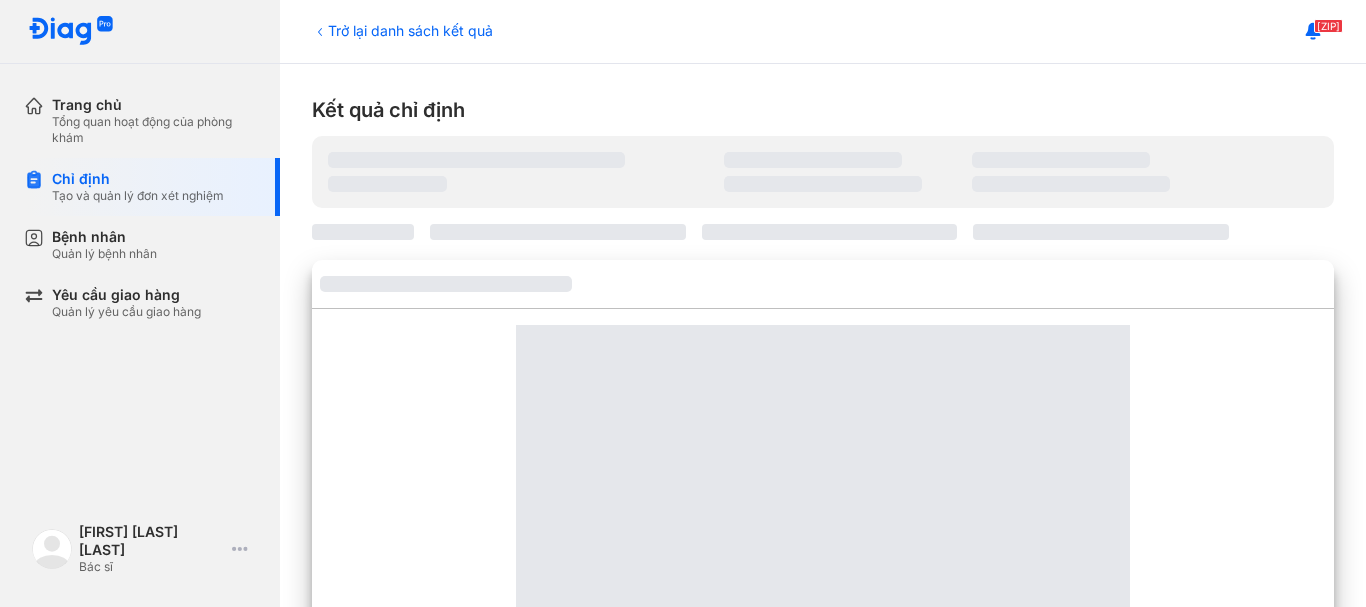 scroll, scrollTop: 0, scrollLeft: 0, axis: both 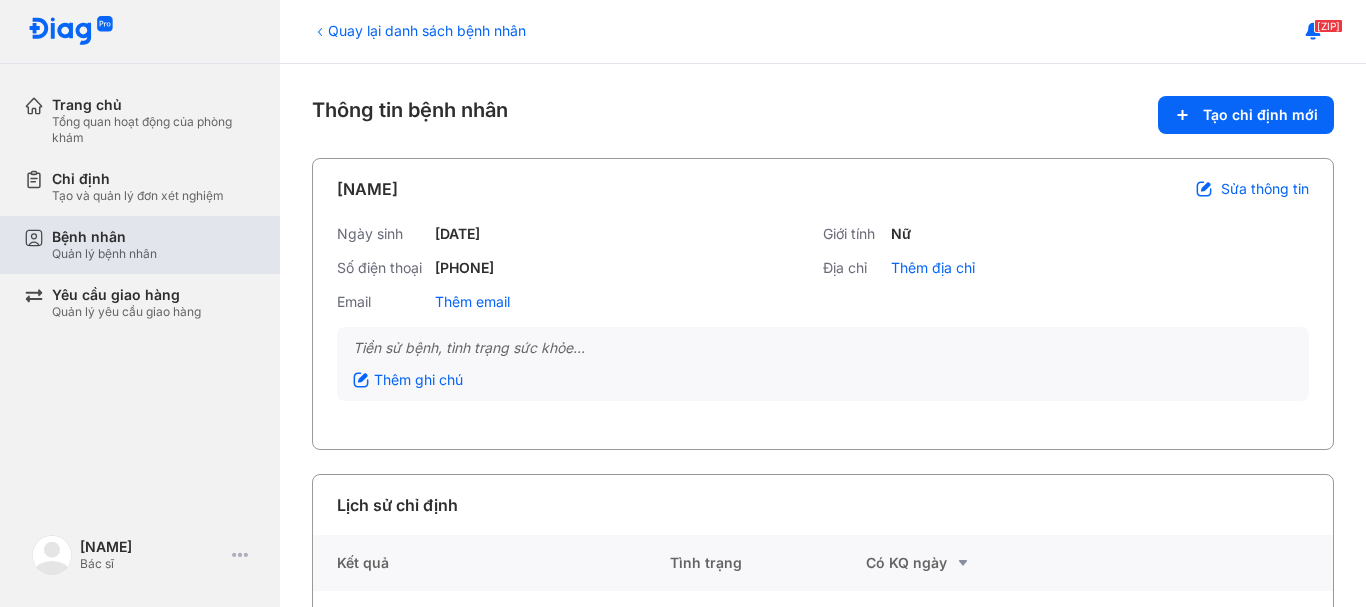 click on "Bệnh nhân" at bounding box center (104, 237) 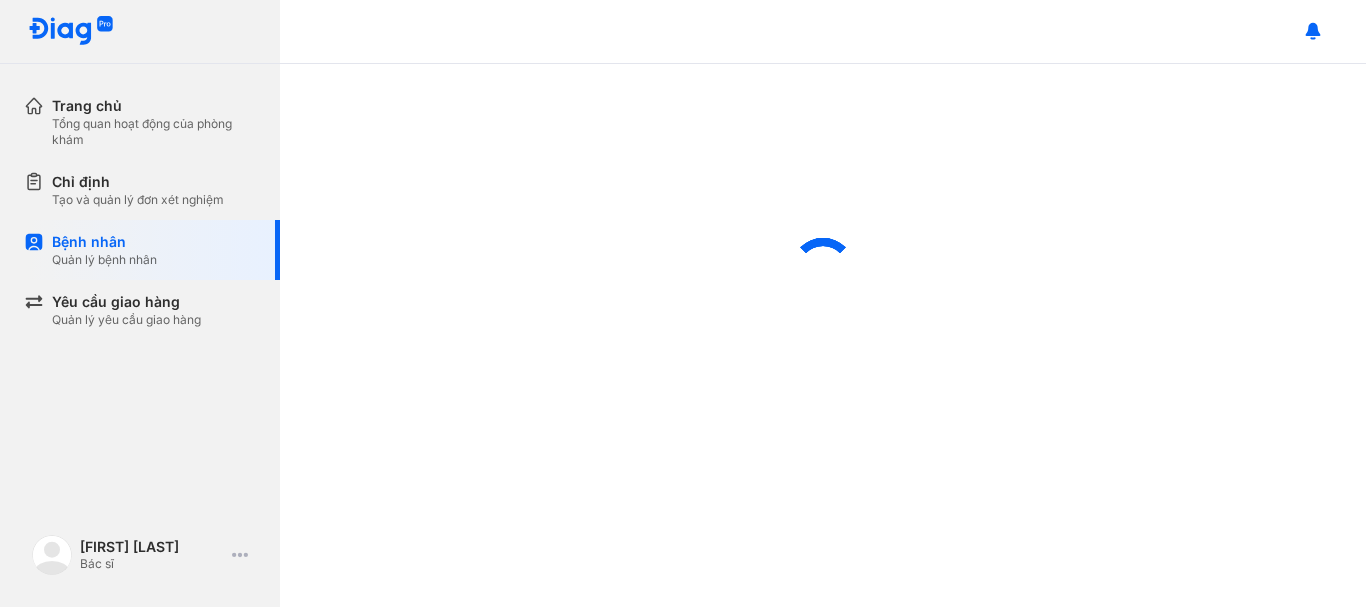 scroll, scrollTop: 0, scrollLeft: 0, axis: both 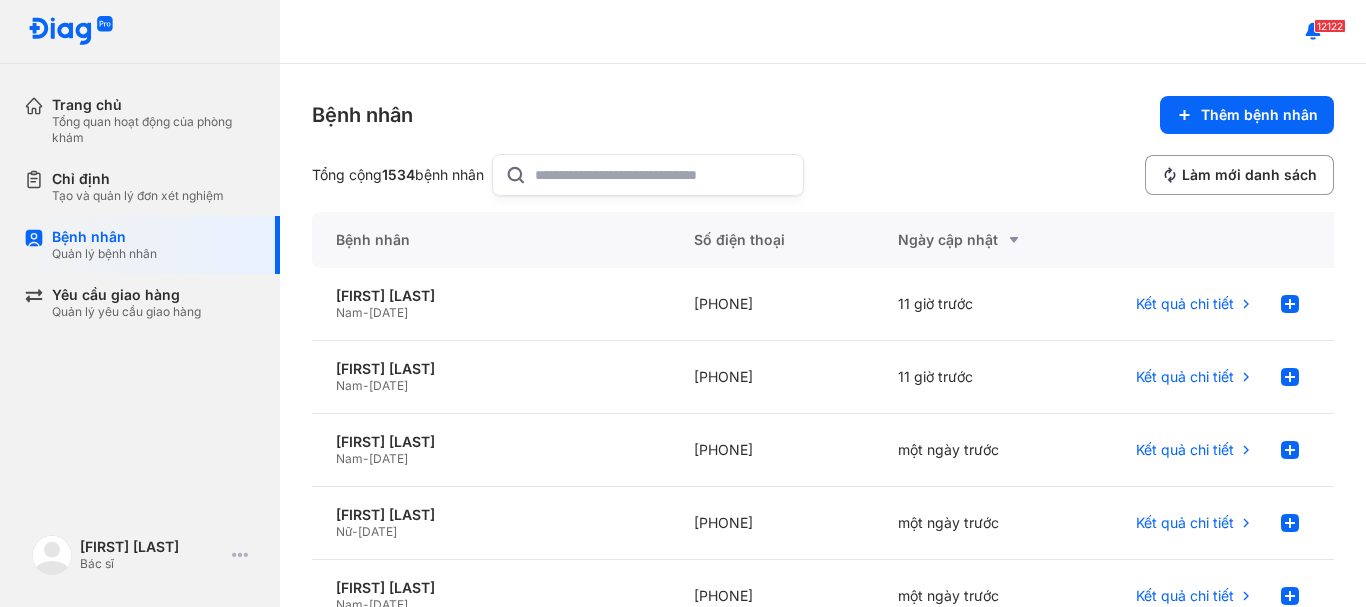 click 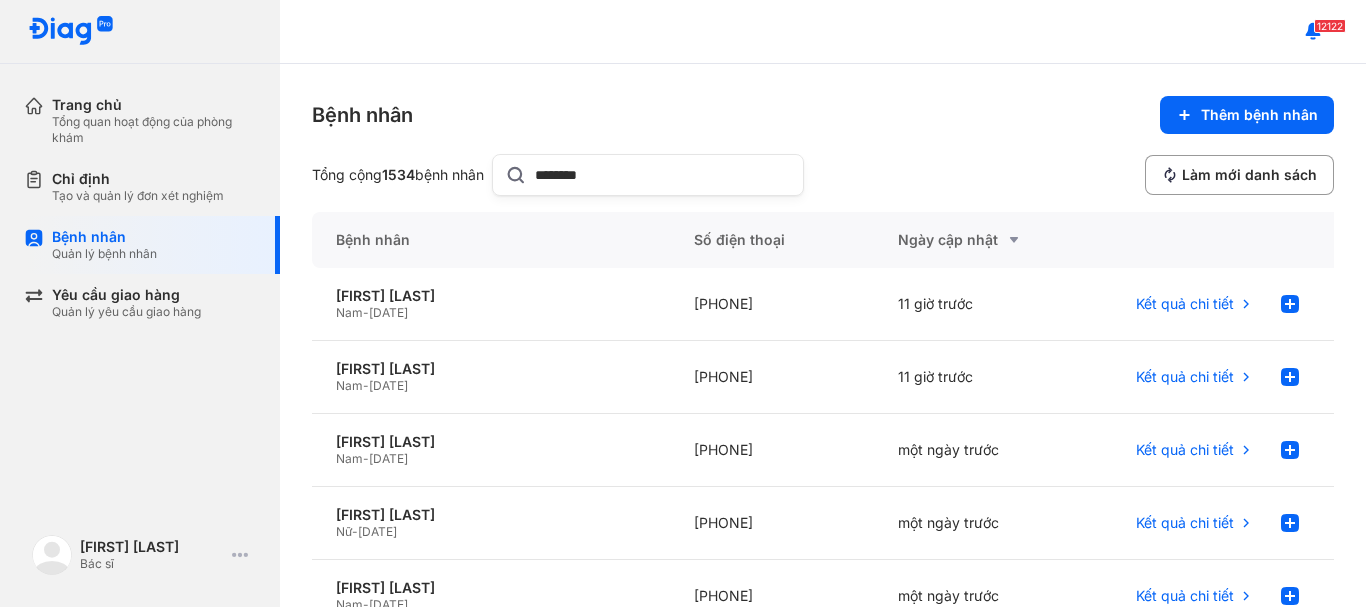 type on "********" 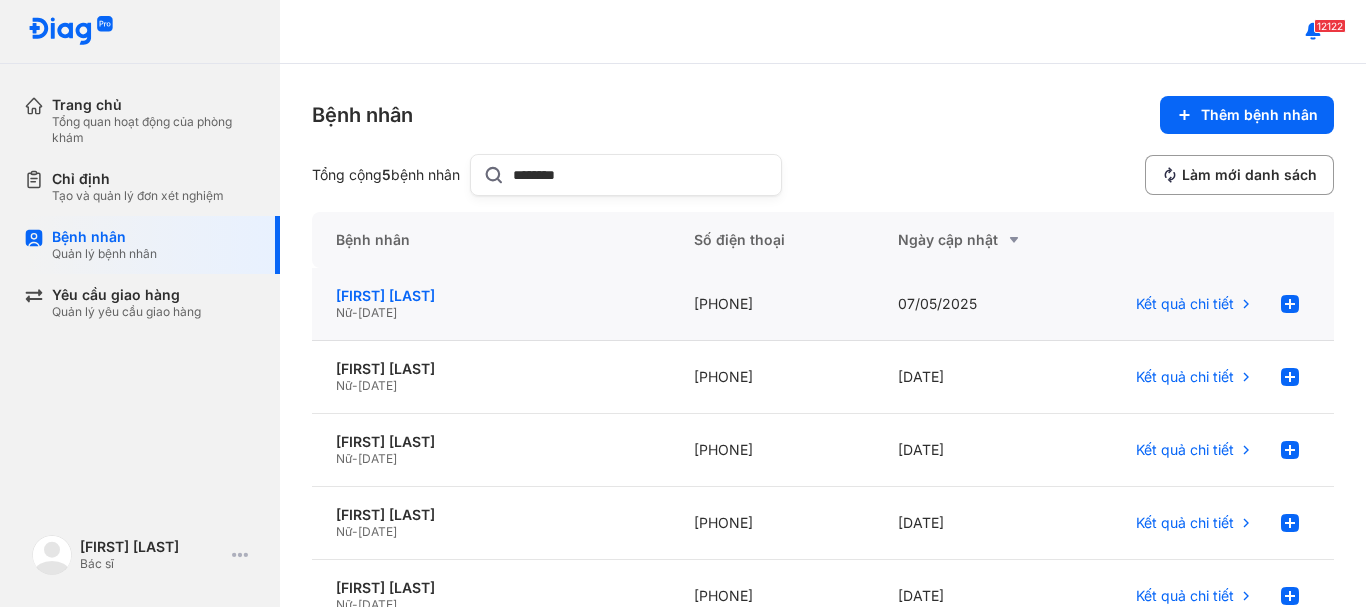 click on "[FIRST] [LAST] [LAST]" 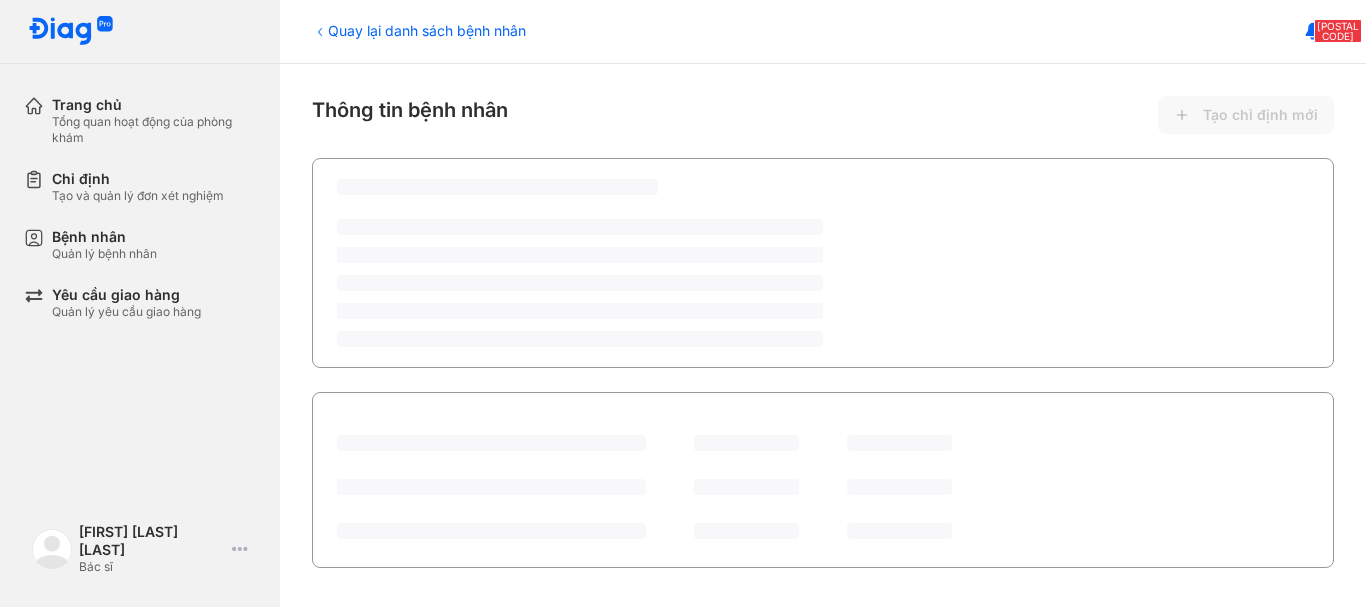 scroll, scrollTop: 0, scrollLeft: 0, axis: both 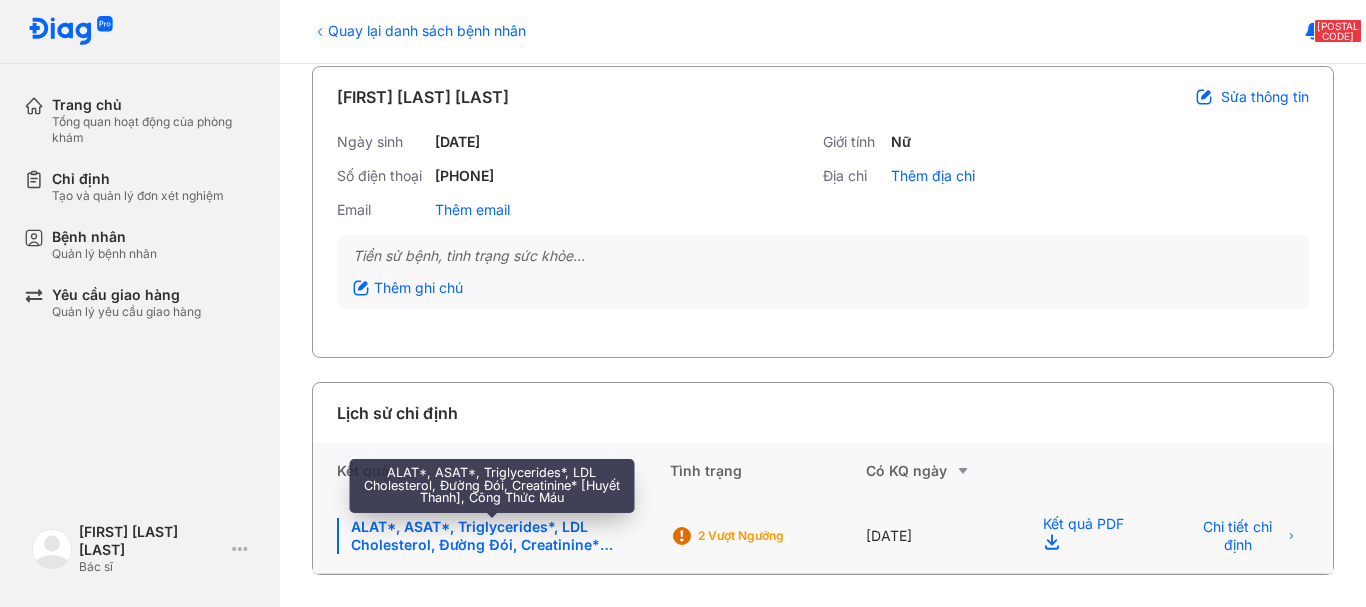 click on "ALAT*, ASAT*, Triglycerides*, LDL Cholesterol, Đường Đói, Creatinine* [Huyết Thanh], Công Thức Máu" 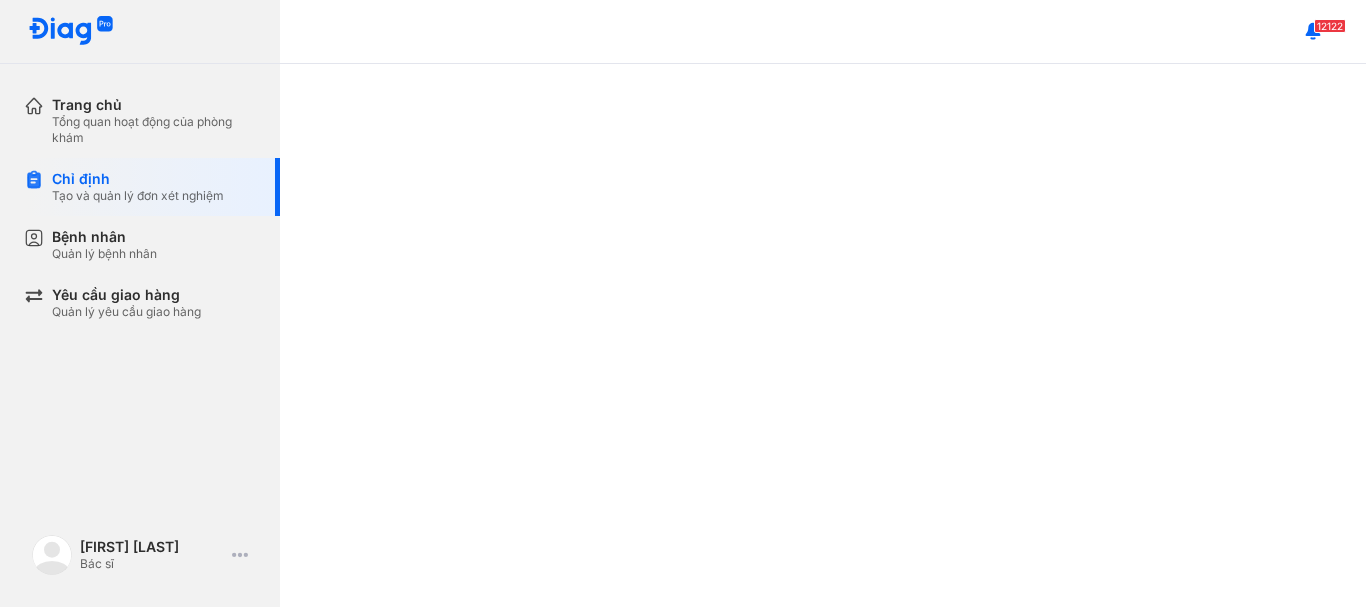 scroll, scrollTop: 0, scrollLeft: 0, axis: both 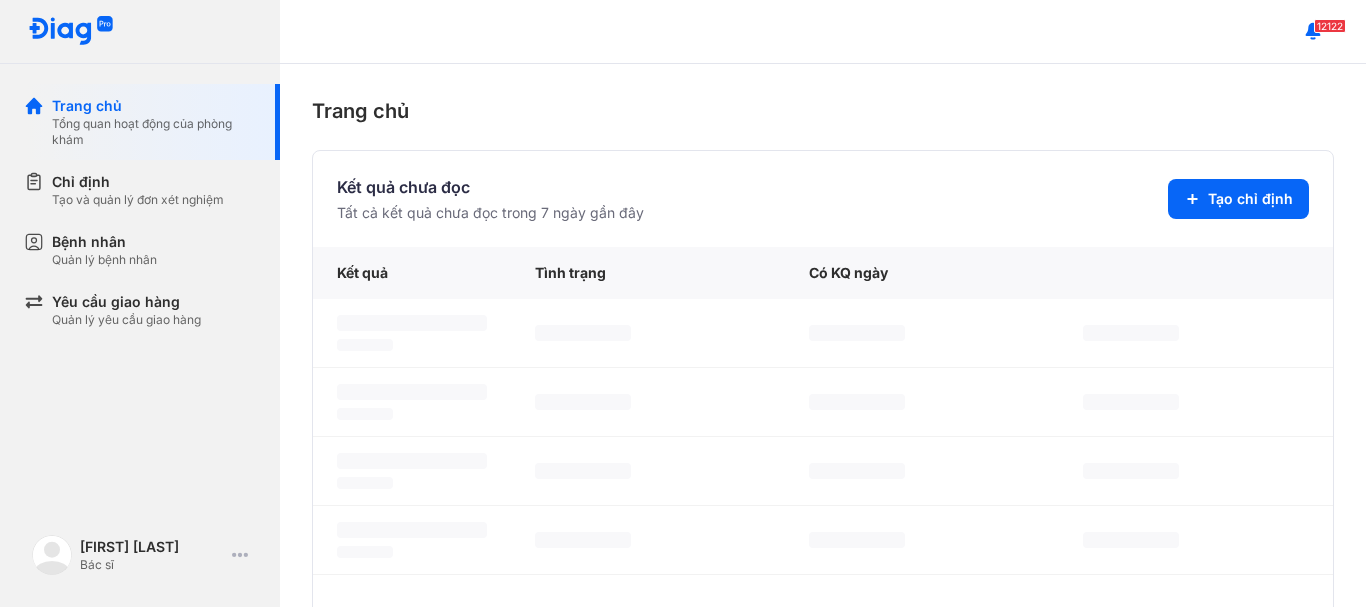 click on "Bệnh nhân" at bounding box center [104, 242] 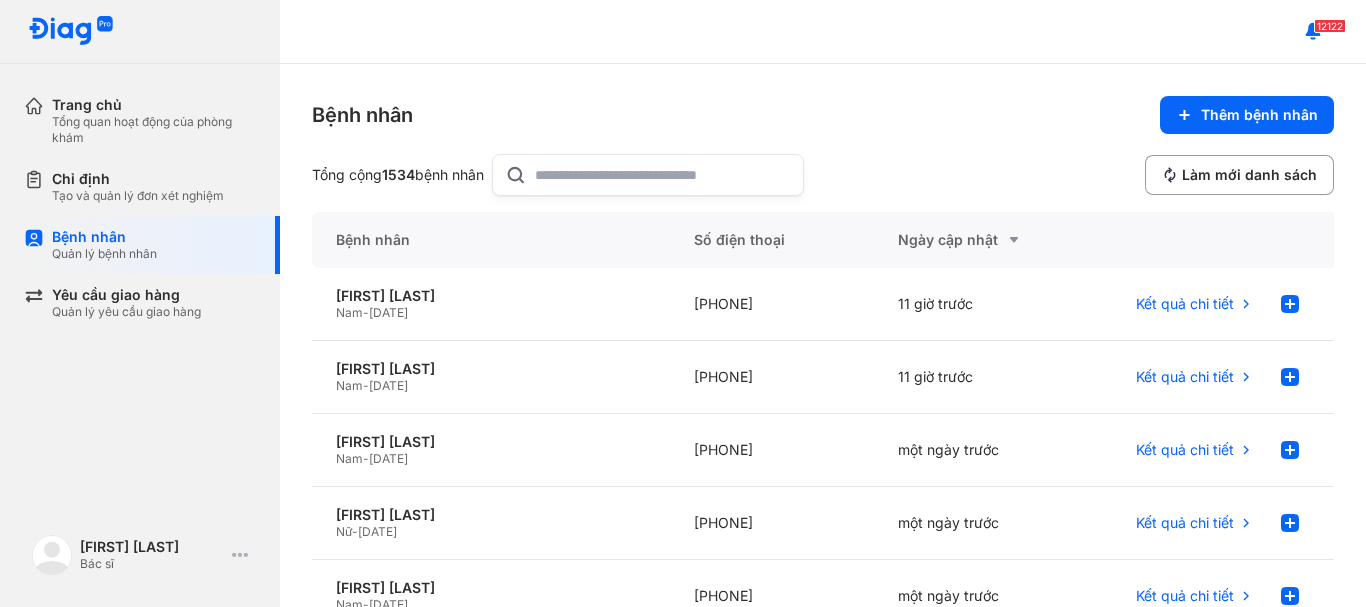 click 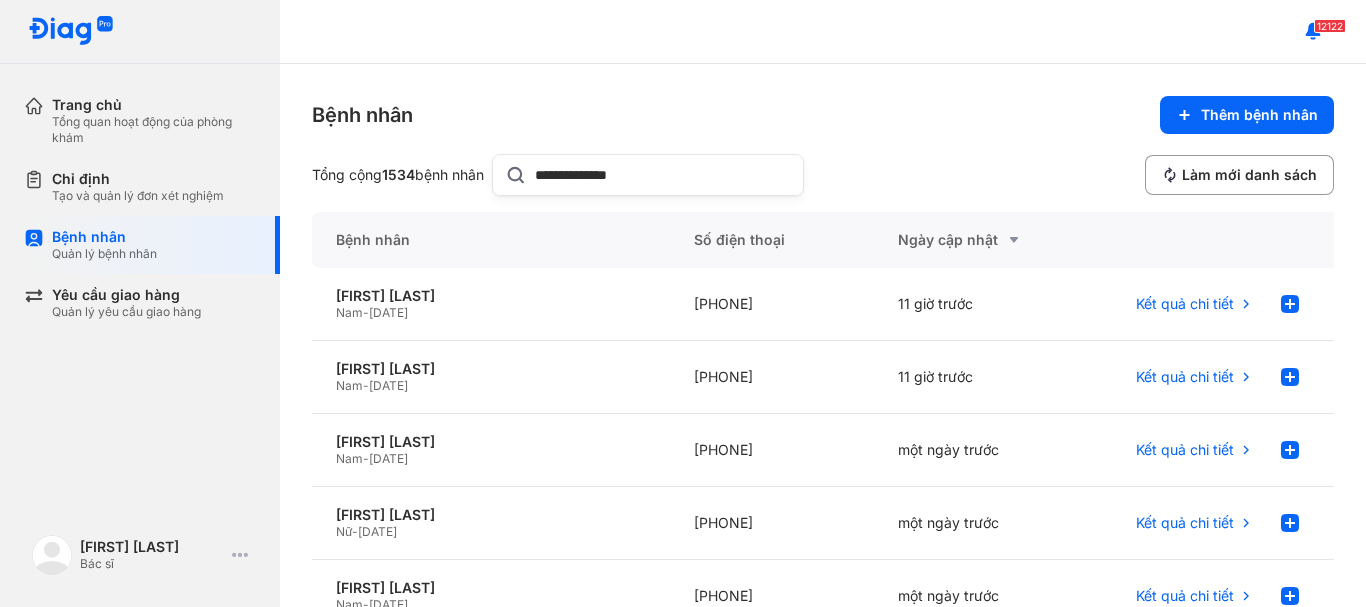type on "**********" 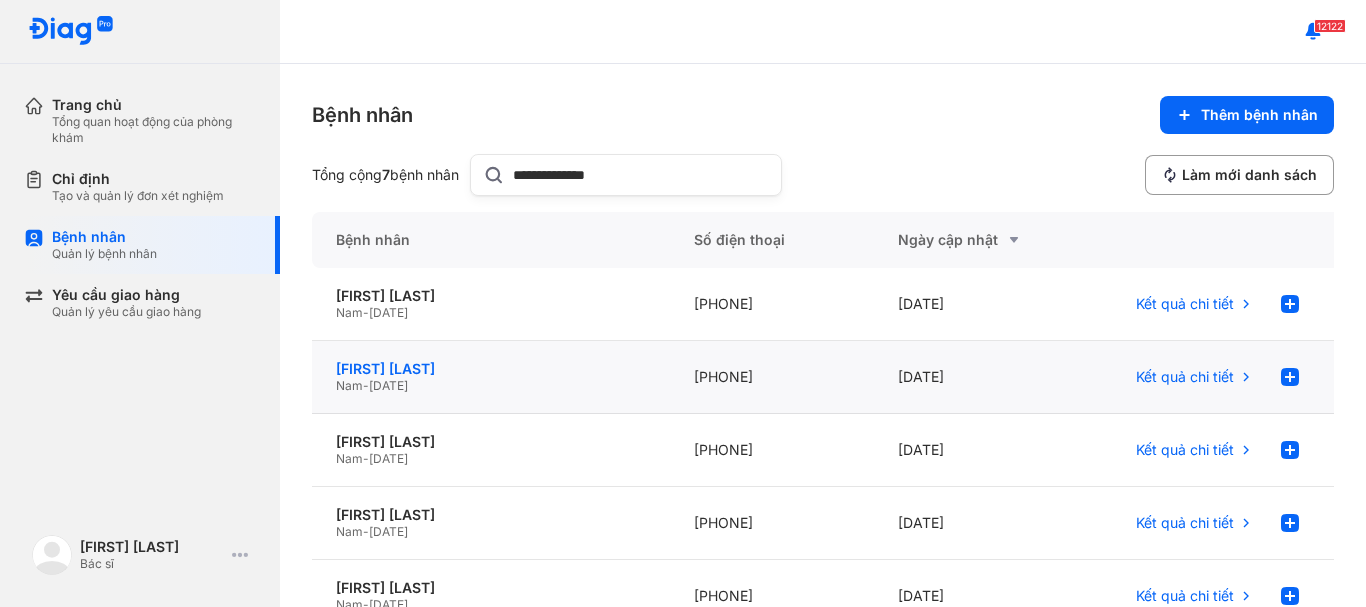 click on "[LAST] [FIRST] [LAST]" 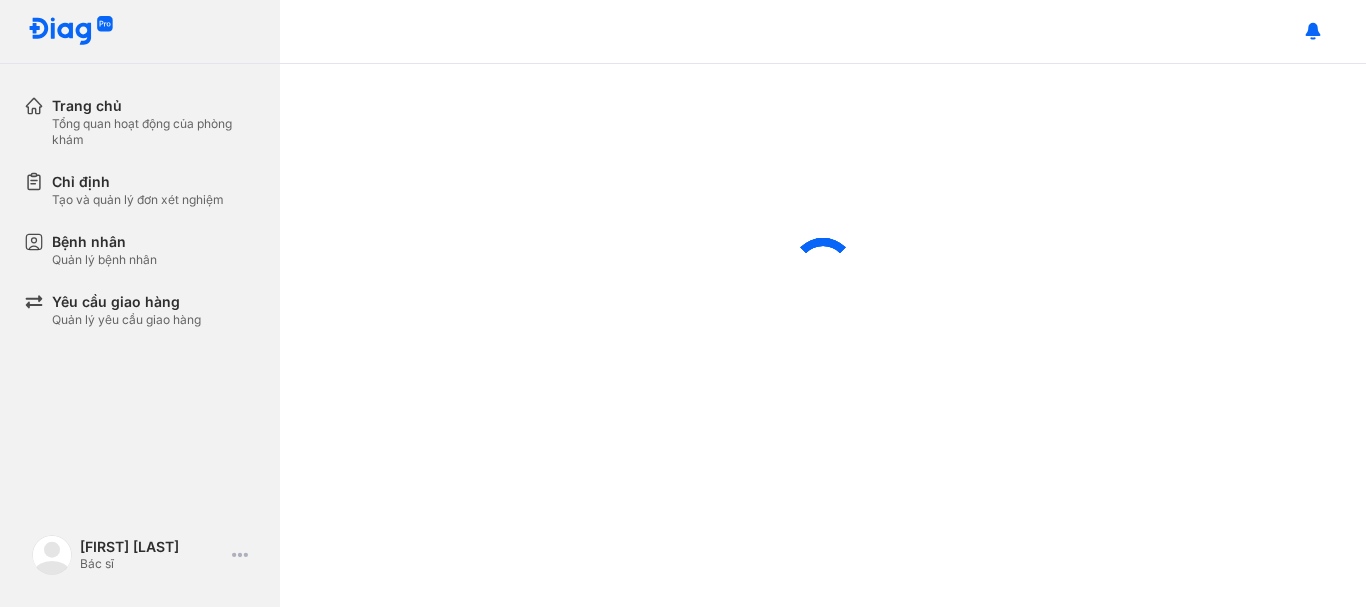 scroll, scrollTop: 0, scrollLeft: 0, axis: both 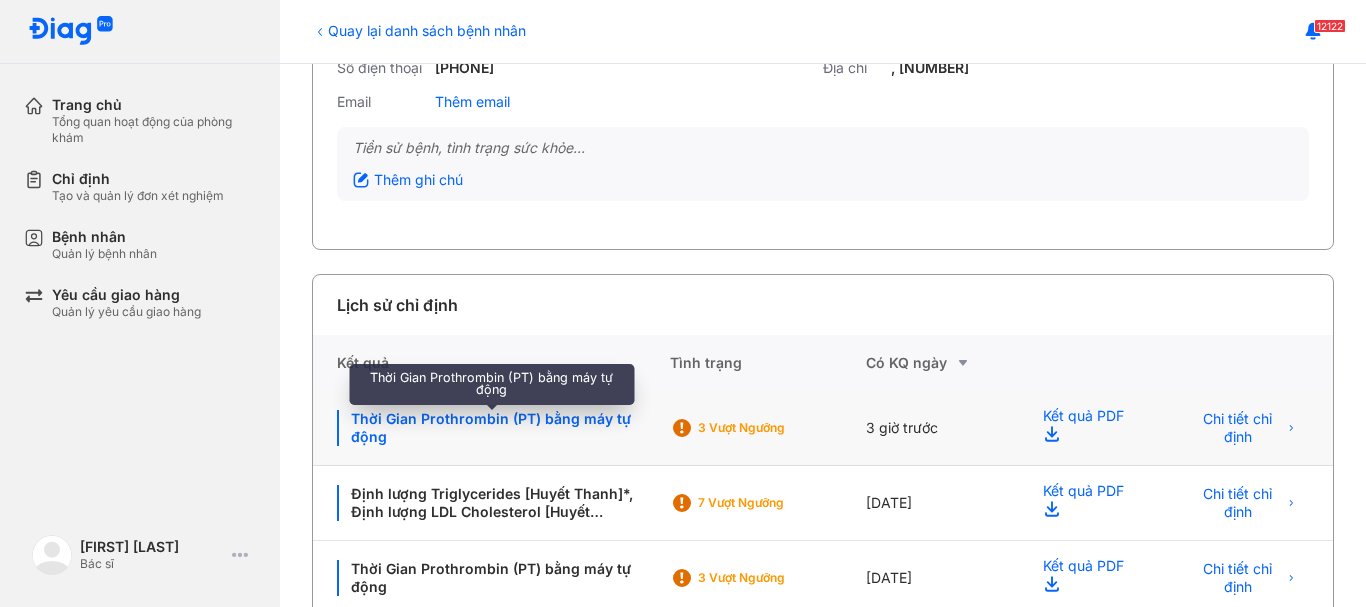 click on "Thời Gian Prothrombin (PT) bằng máy tự động" 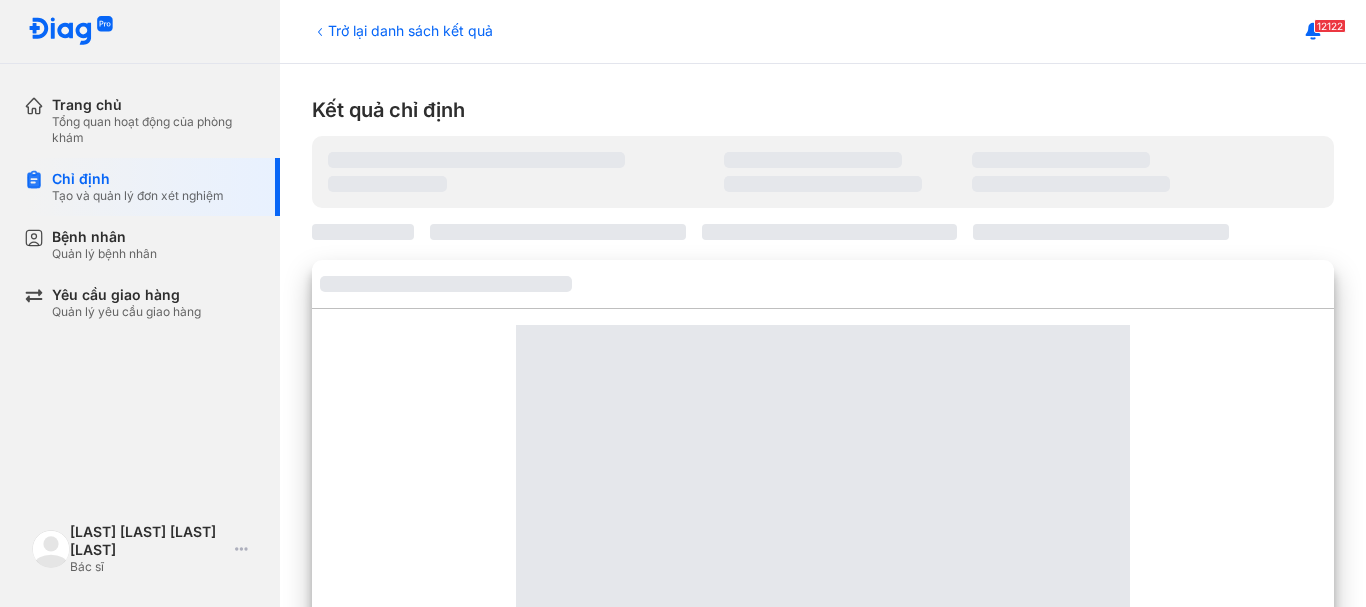 scroll, scrollTop: 0, scrollLeft: 0, axis: both 